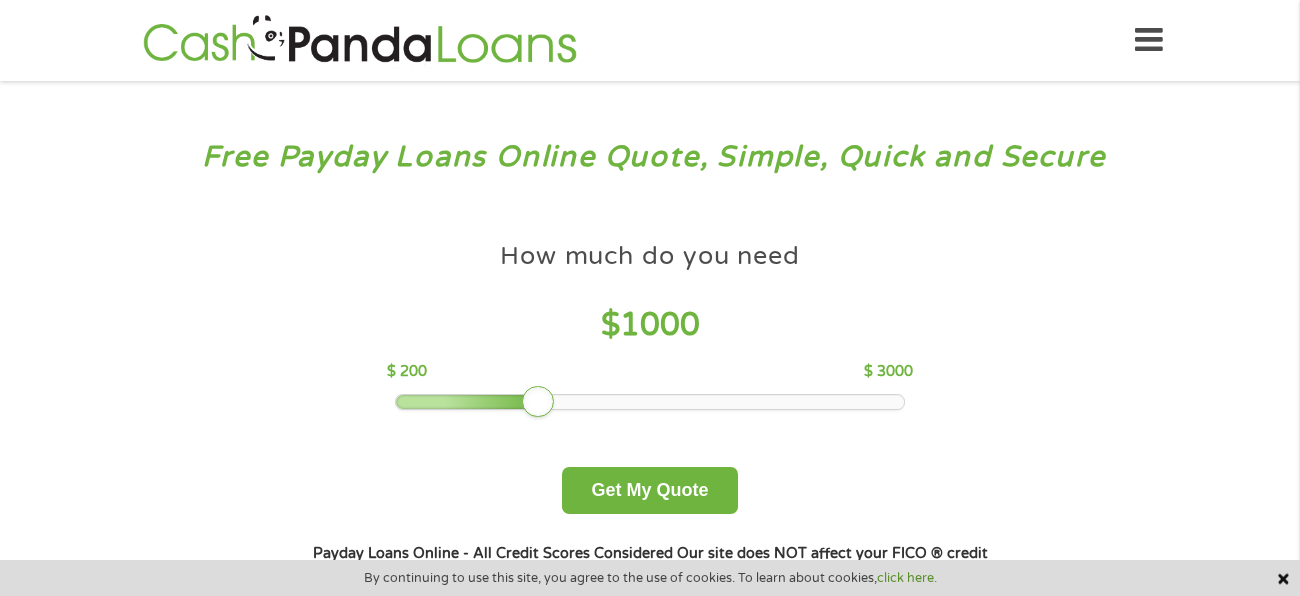 scroll, scrollTop: 0, scrollLeft: 0, axis: both 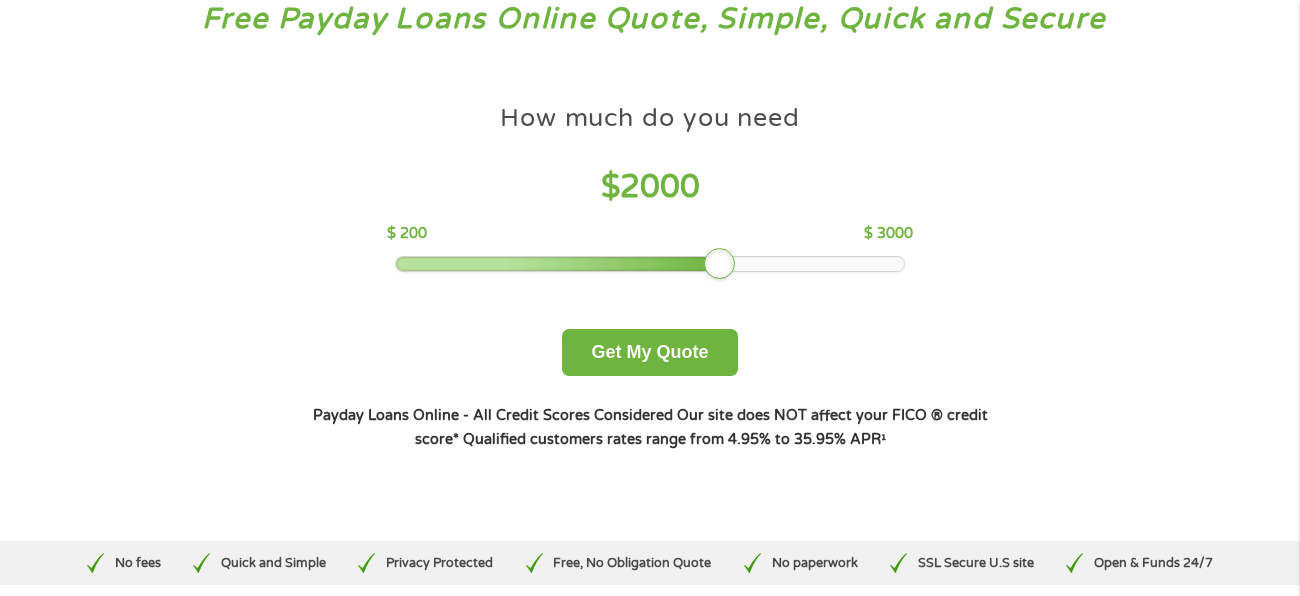 drag, startPoint x: 534, startPoint y: 262, endPoint x: 726, endPoint y: 240, distance: 193.2563 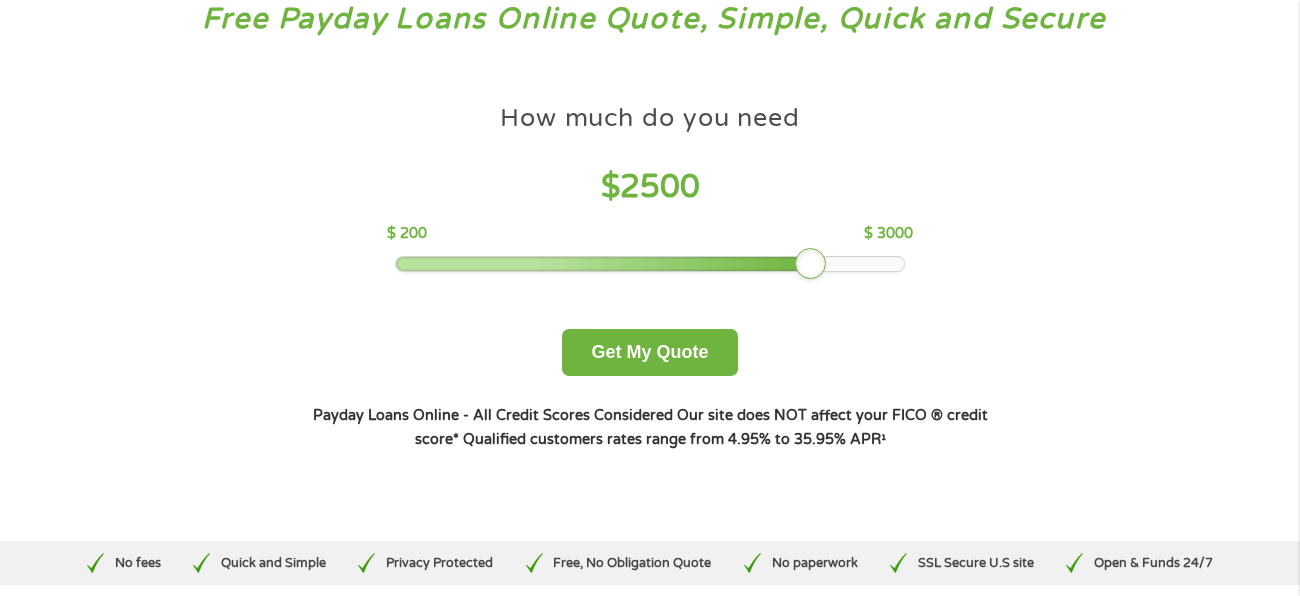 drag, startPoint x: 743, startPoint y: 261, endPoint x: 808, endPoint y: 263, distance: 65.03076 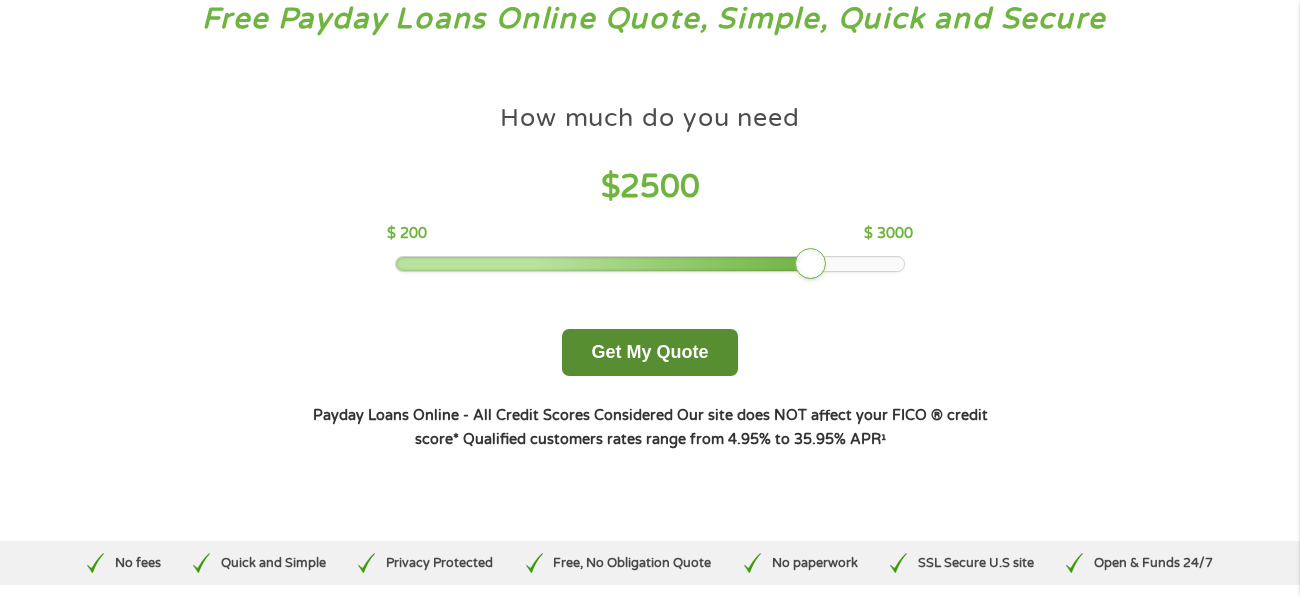 click on "Get My Quote" at bounding box center [649, 352] 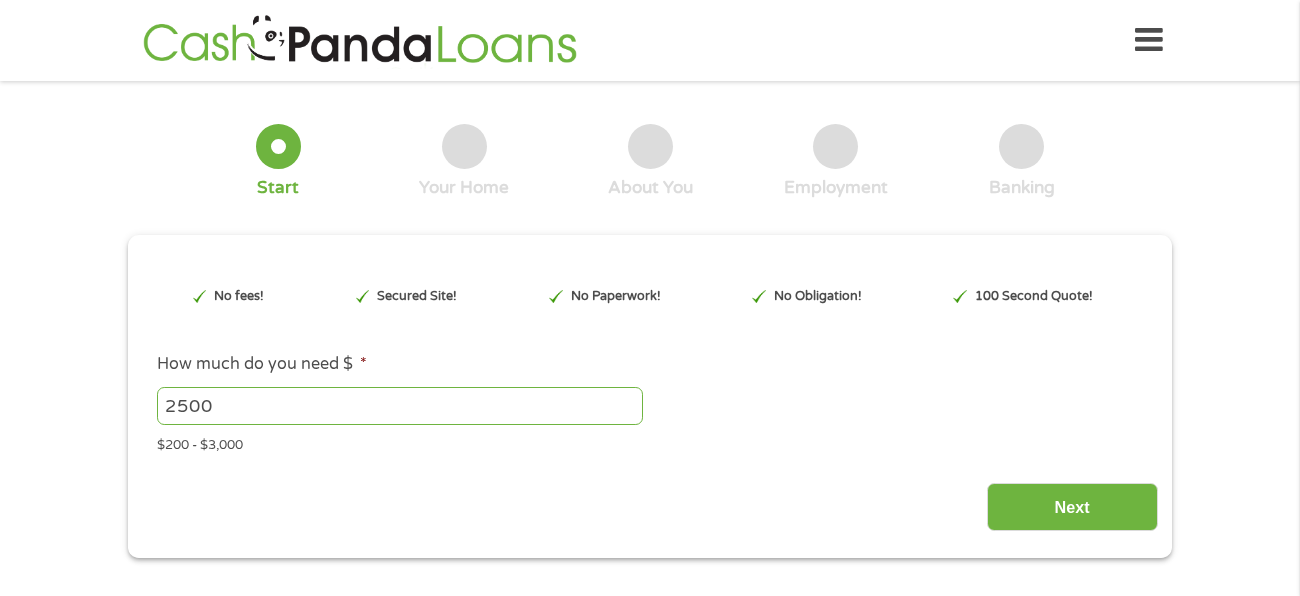 type on "https://www.cashpandaloans.com/payday-loans/?medium=adwords&source=adwords&campaign=[CAMPAIGN_ID]&adgroup=[ADGROUP_ID]&creative=[CREATIVE_ID]&position=&keyword=panda%20loans&utm_term=searchterm&matchtype=term&device=c&network=g&gad_source=1&gad_campaignid=[CAMPAIGN_ID]&gbraid=0AAAAABxw2IjTX-DSACvaxB4vHdxcvzvDU&gclid=Cj0KCQjwndHEBhDVARIsAGh0g3DJ3_mvG-91elPmN6ju6mJlUEL5ubzbKmTYuoO-RxOY8XTjYODfkV4aAjSfEALw_wcB" 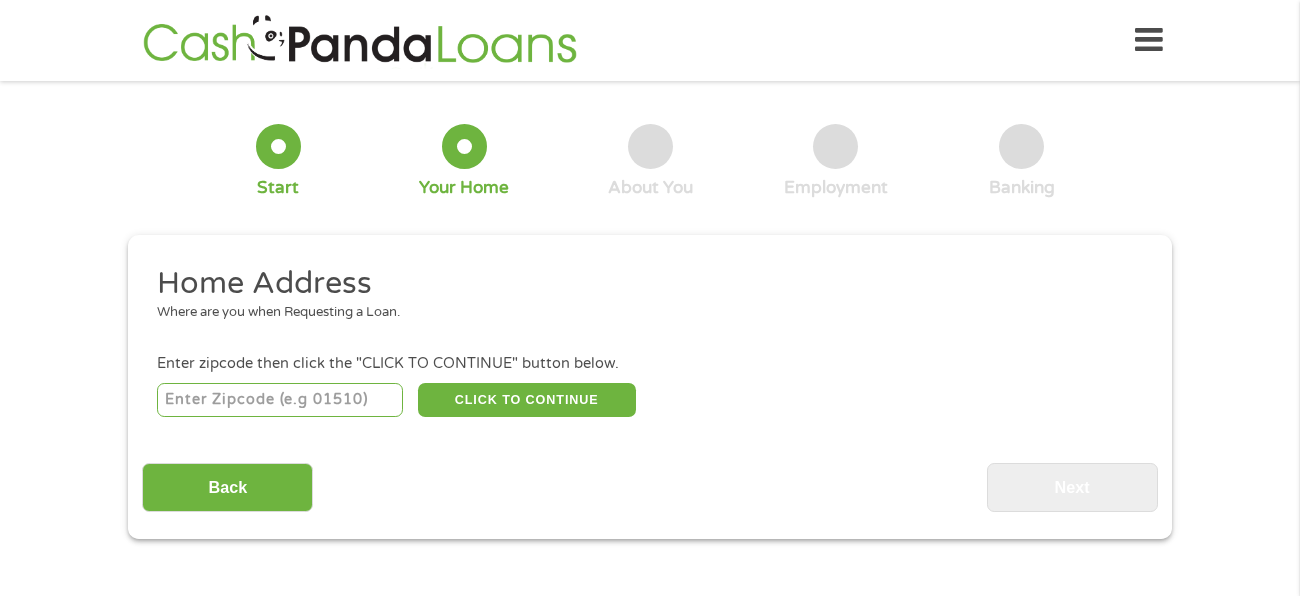 scroll, scrollTop: 0, scrollLeft: 0, axis: both 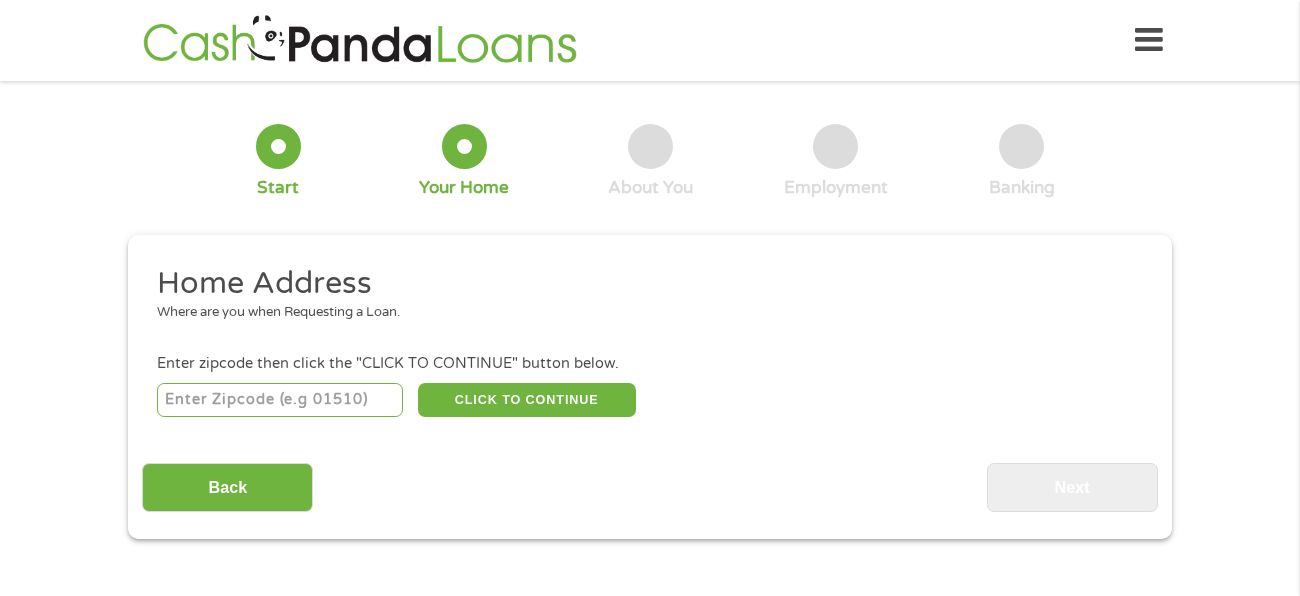 click at bounding box center [280, 400] 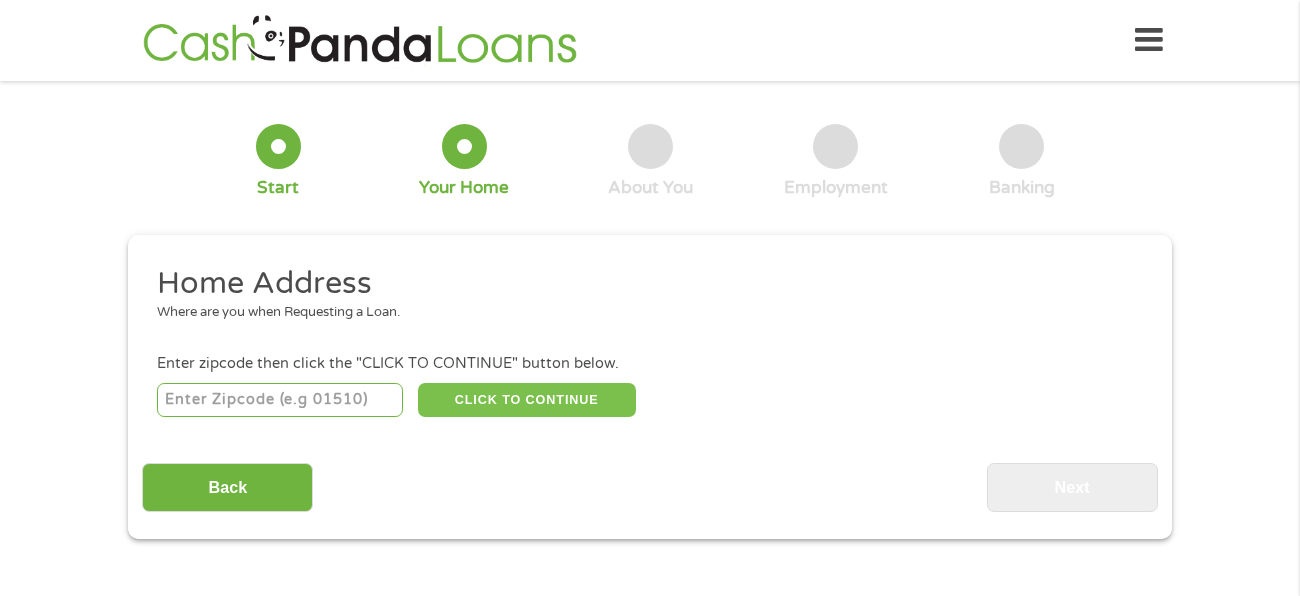 type on "[POSTAL_CODE]" 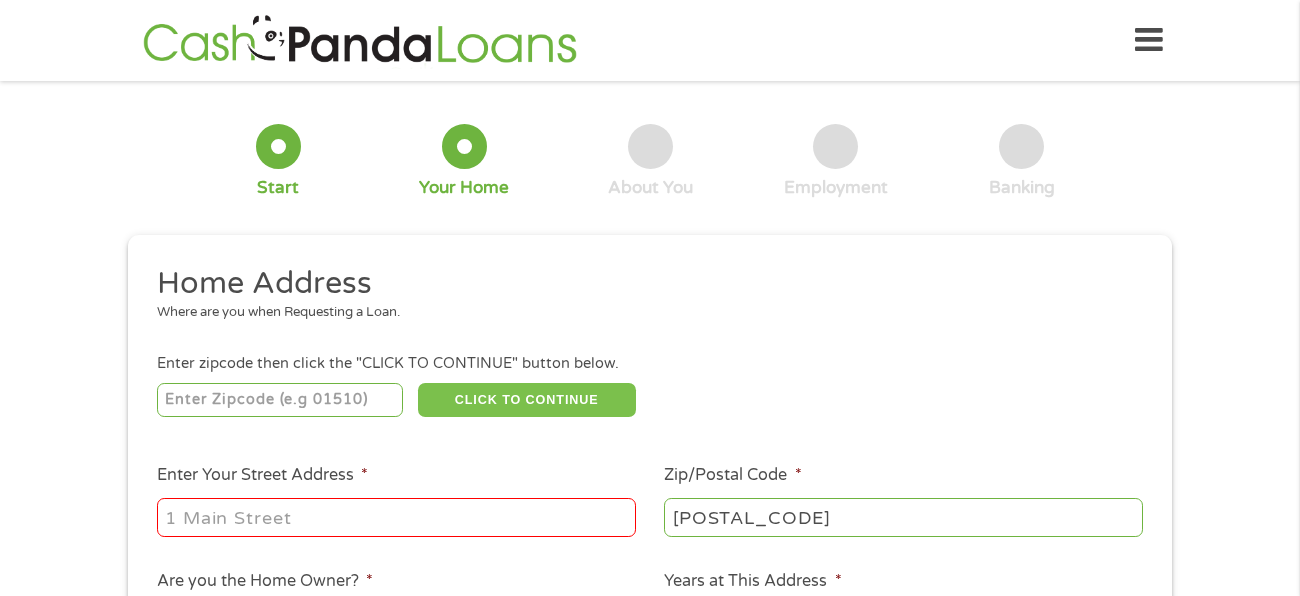 scroll, scrollTop: 215, scrollLeft: 0, axis: vertical 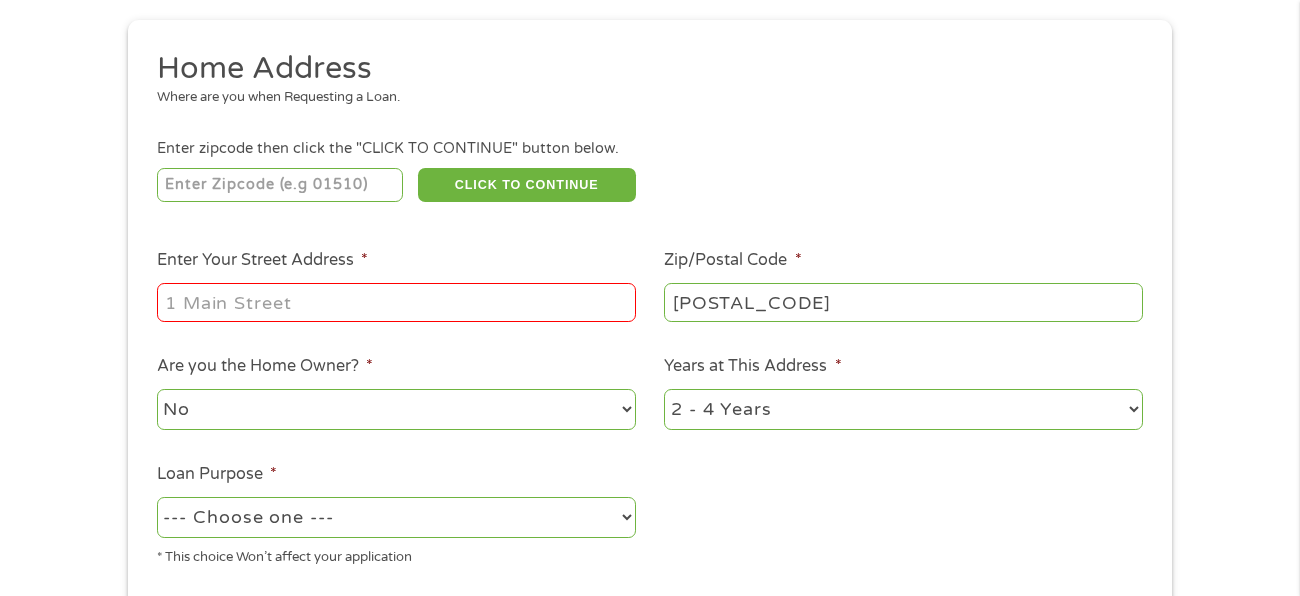 click on "1 Year or less 1 - 2 Years 2 - 4 Years Over 4 Years" at bounding box center [903, 409] 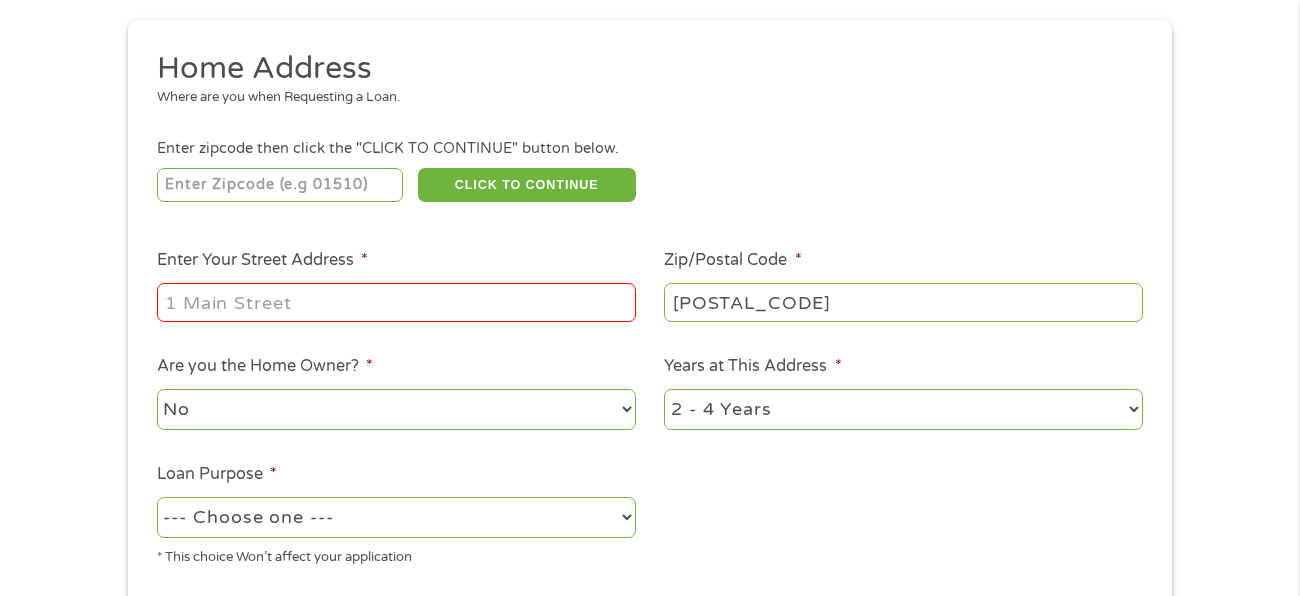 select on "24months" 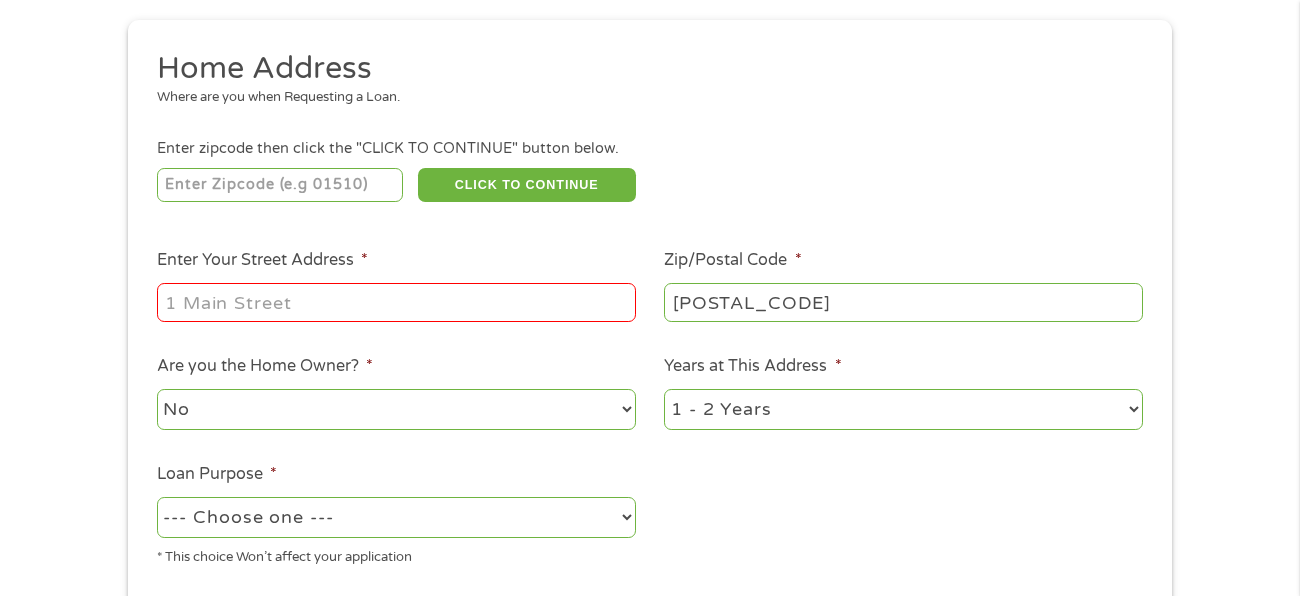 click on "1 Year or less 1 - 2 Years 2 - 4 Years Over 4 Years" at bounding box center (903, 409) 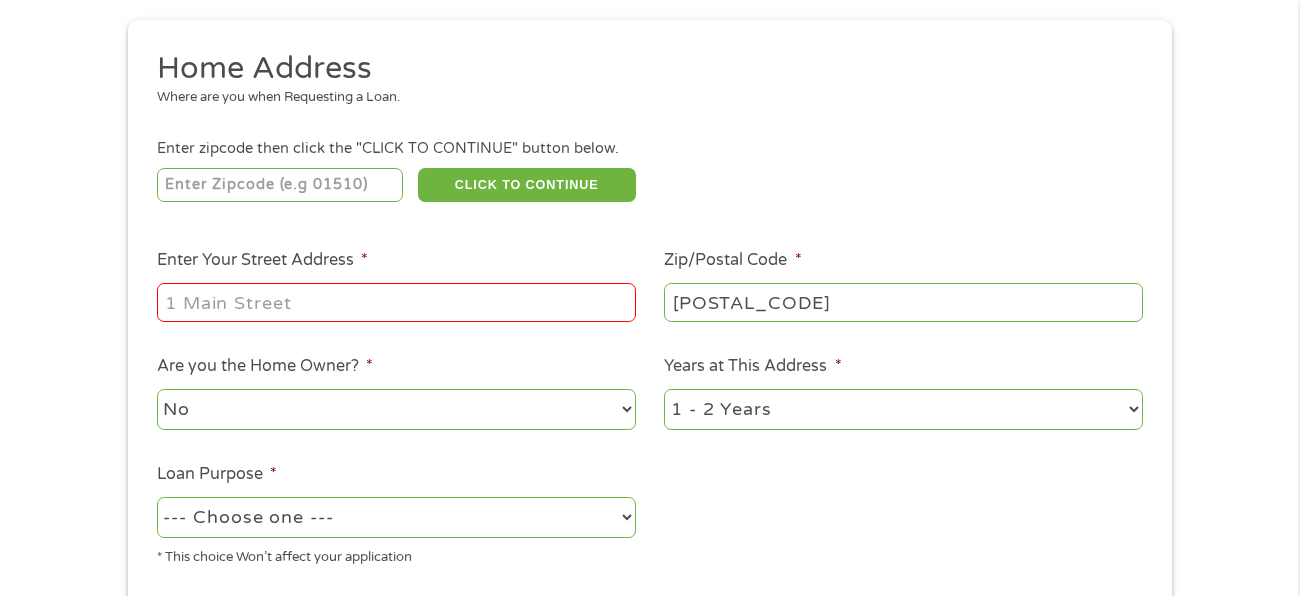 click on "--- Choose one --- Pay Bills Debt Consolidation Home Improvement Major Purchase Car Loan Short Term Cash Medical Expenses Other" at bounding box center [396, 517] 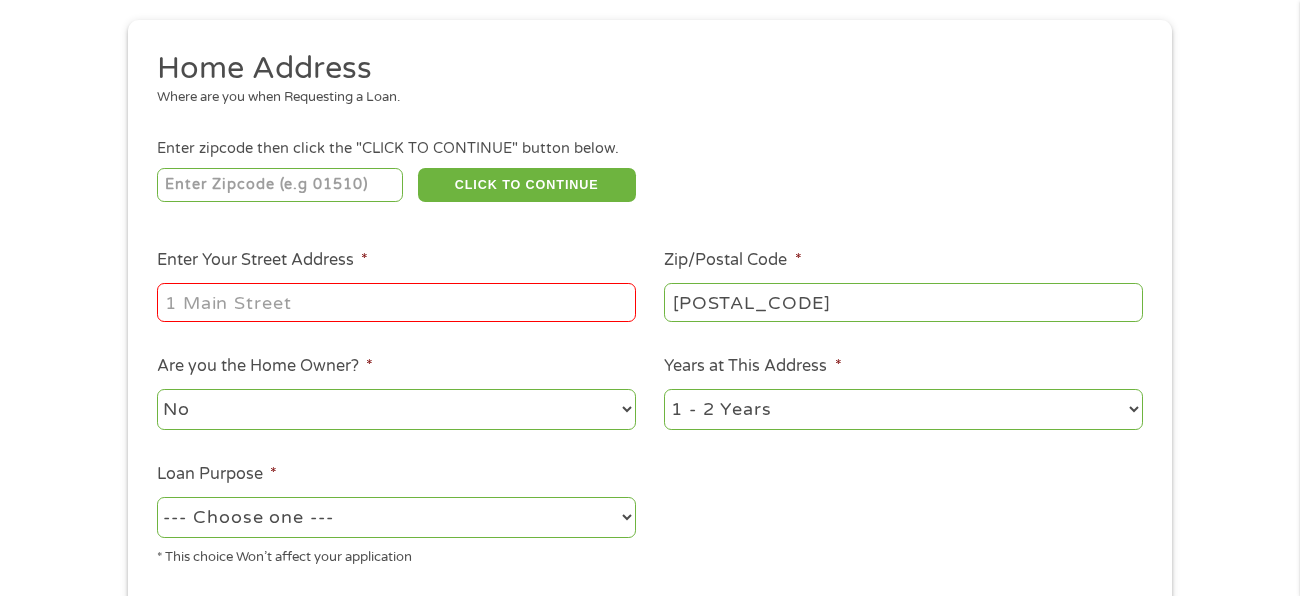 select on "debtconsolidation" 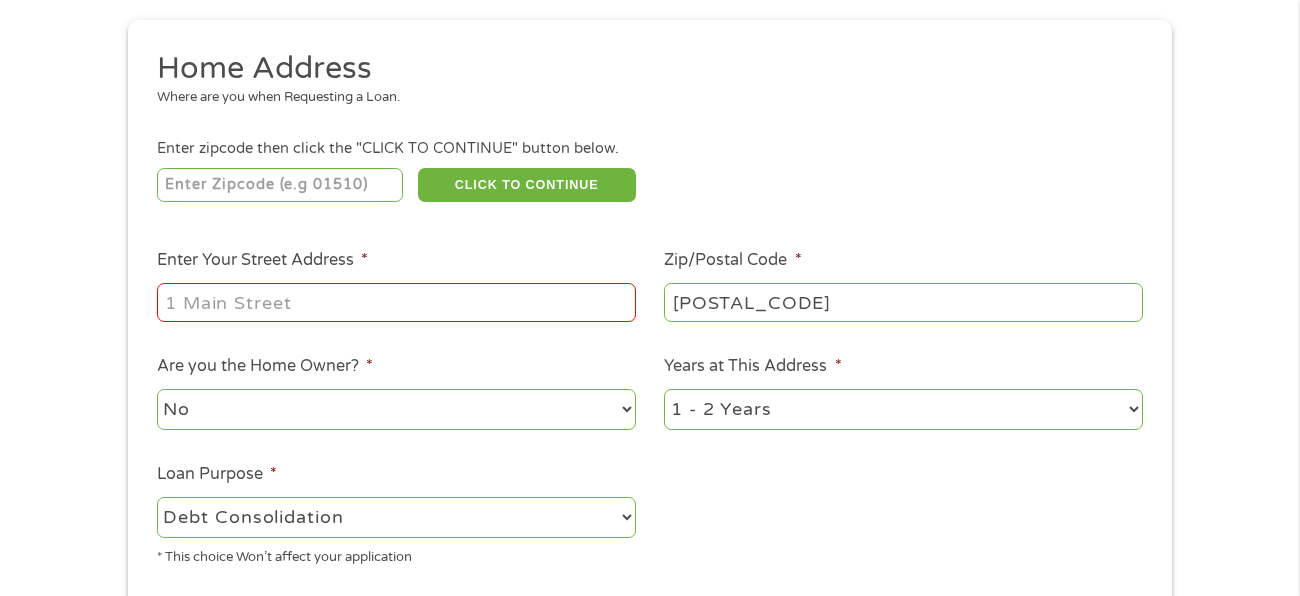 click on "--- Choose one --- Pay Bills Debt Consolidation Home Improvement Major Purchase Car Loan Short Term Cash Medical Expenses Other" at bounding box center [396, 517] 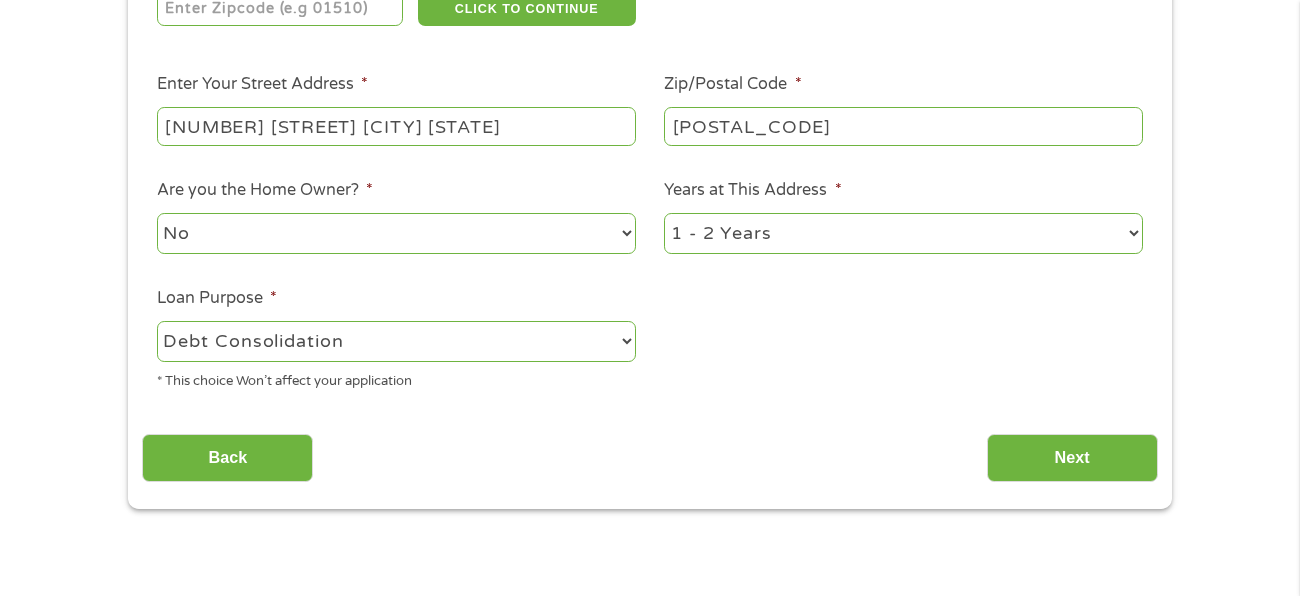 scroll, scrollTop: 416, scrollLeft: 0, axis: vertical 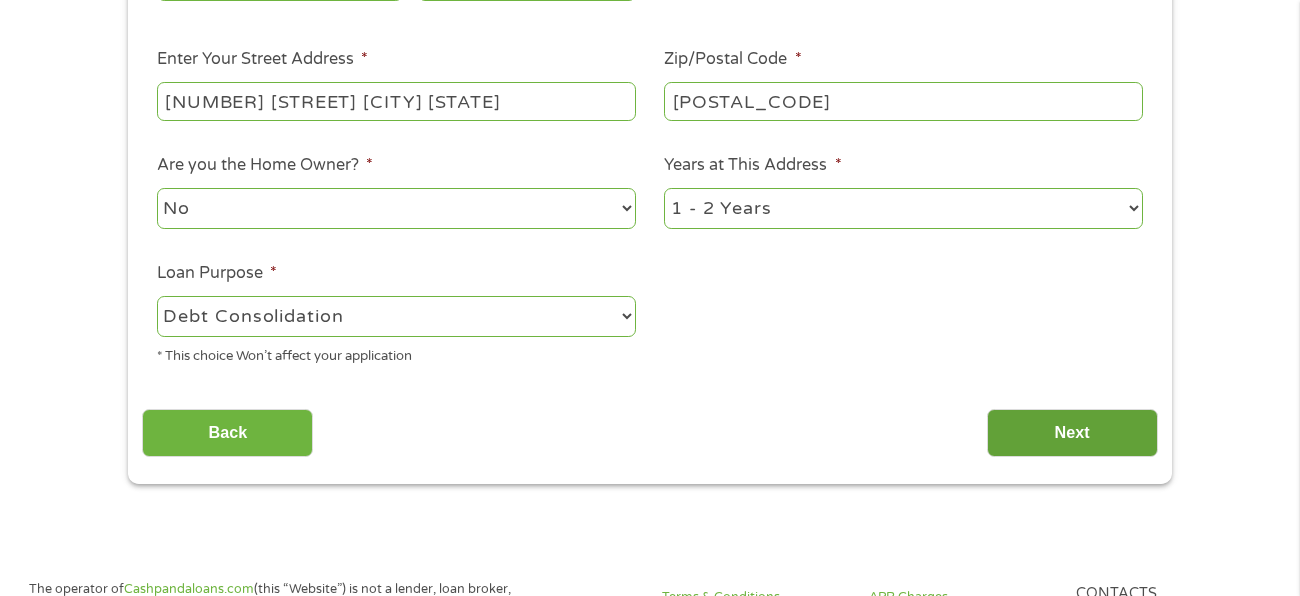 type on "102 Ridgewood Ave Mt. Vernon Ohio" 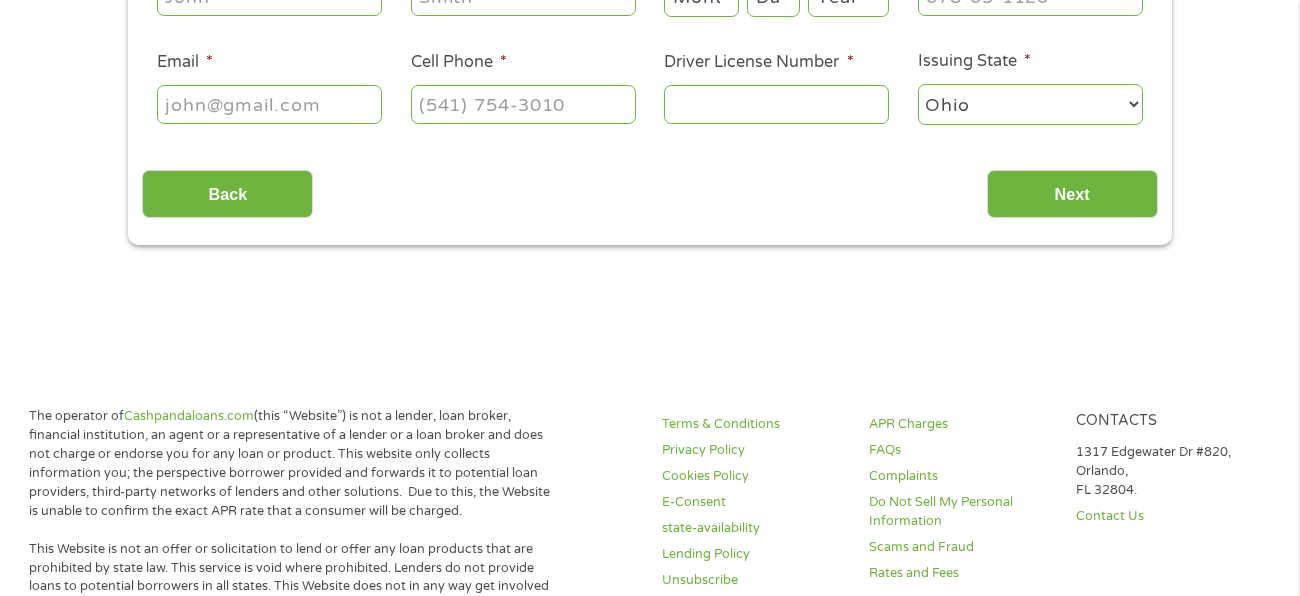 scroll, scrollTop: 7, scrollLeft: 8, axis: both 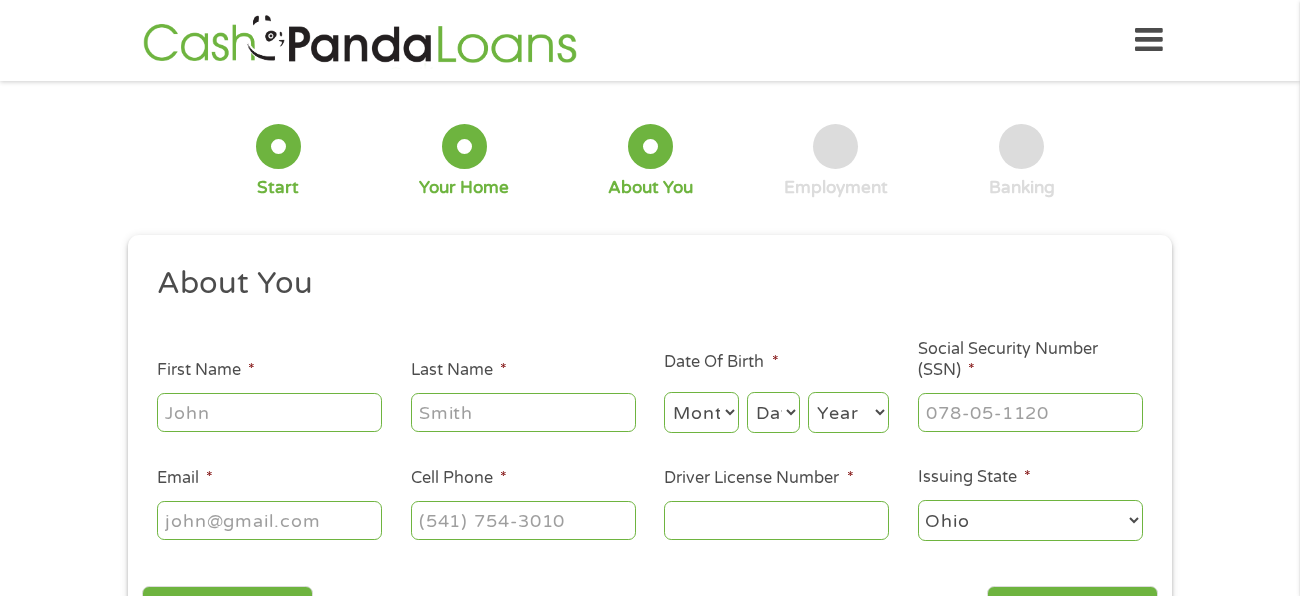 click at bounding box center (1149, 40) 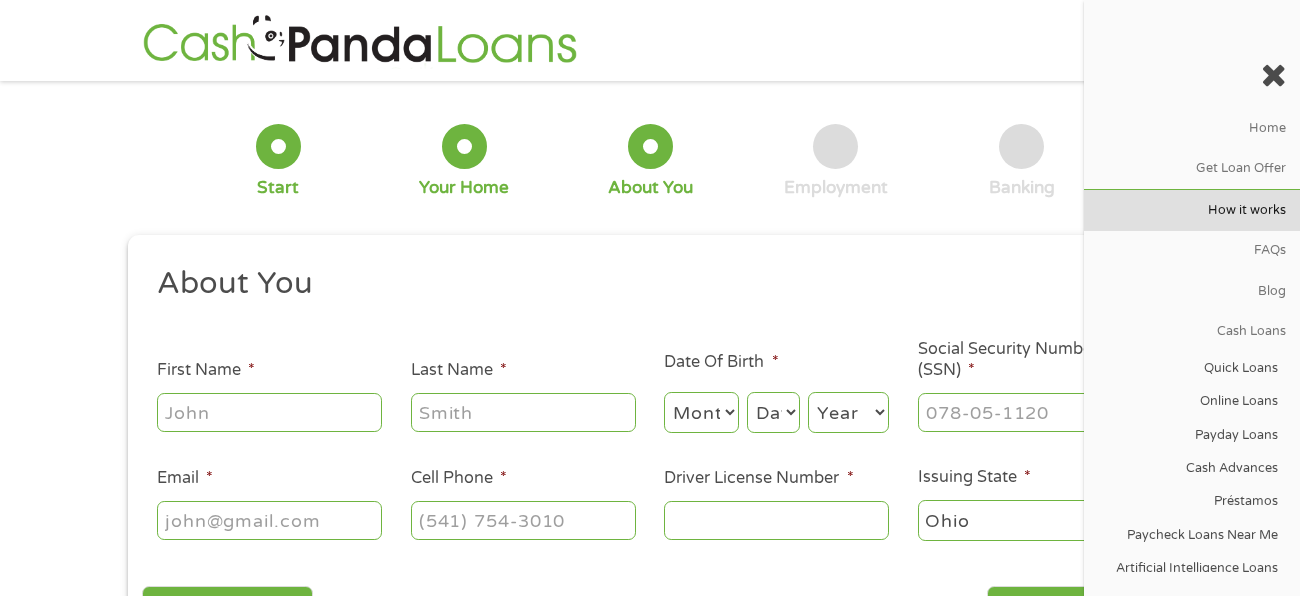 click on "How it works" at bounding box center [1192, 210] 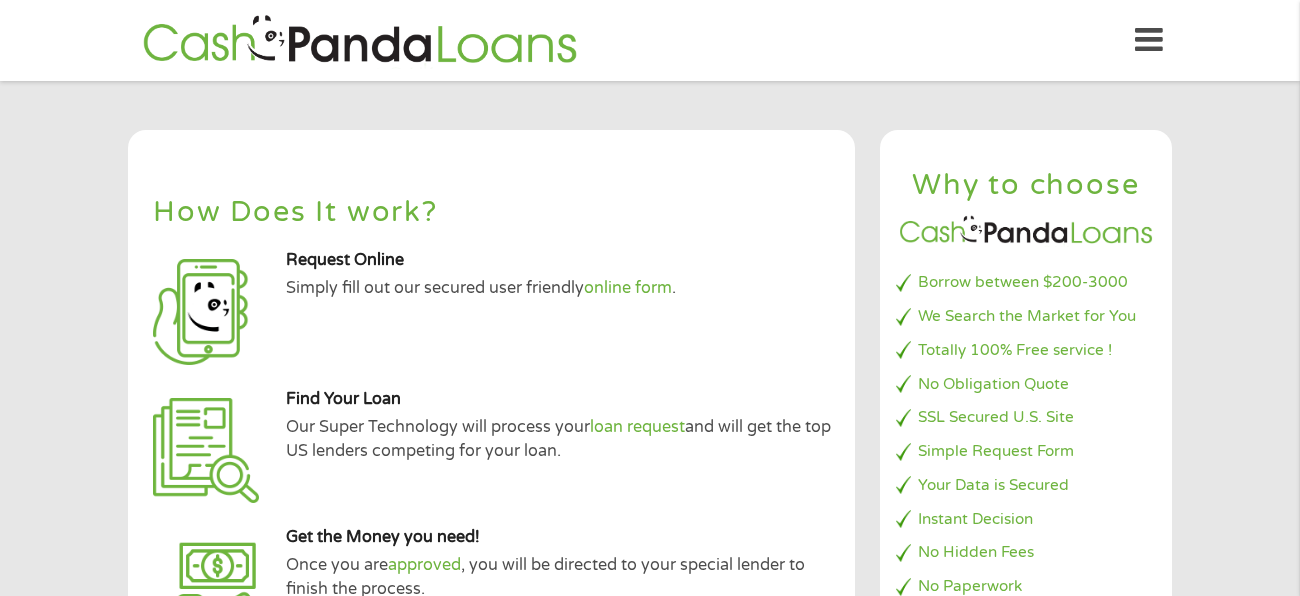 scroll, scrollTop: 0, scrollLeft: 0, axis: both 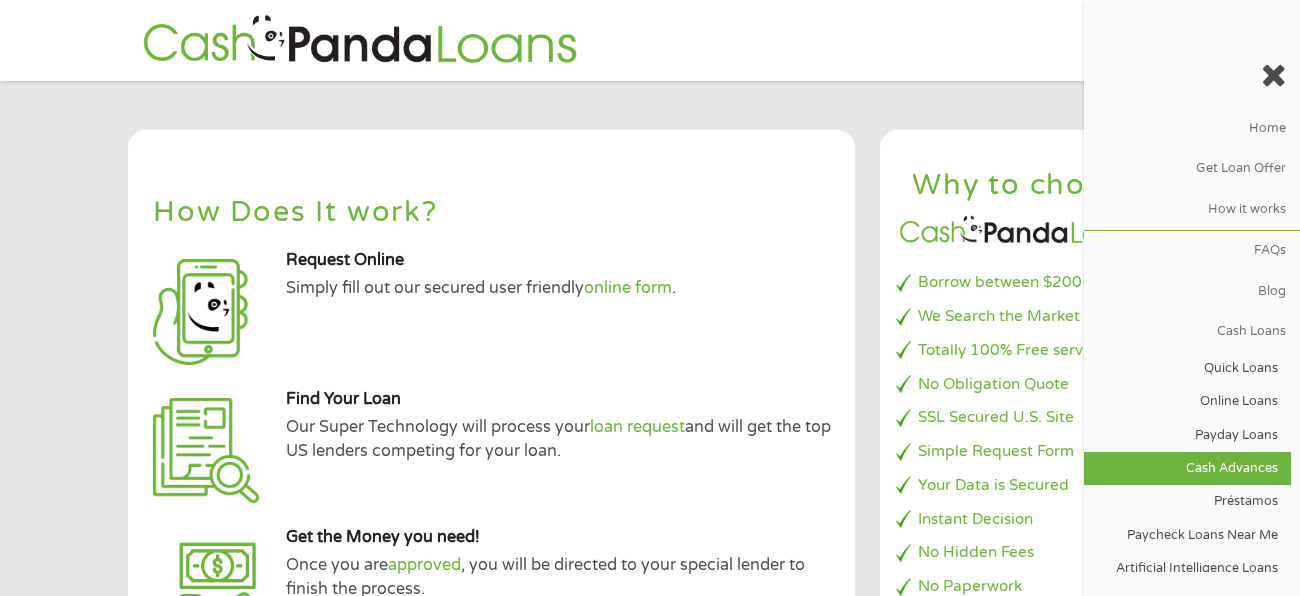 click on "Cash Advances" at bounding box center [1187, 468] 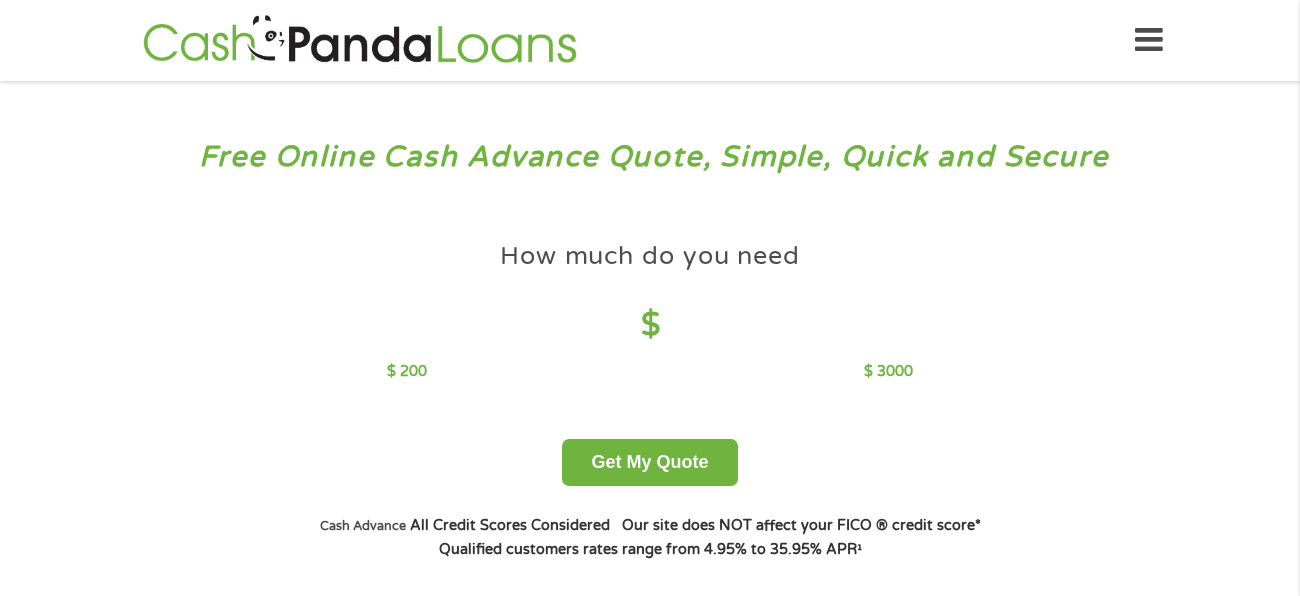 scroll, scrollTop: 0, scrollLeft: 0, axis: both 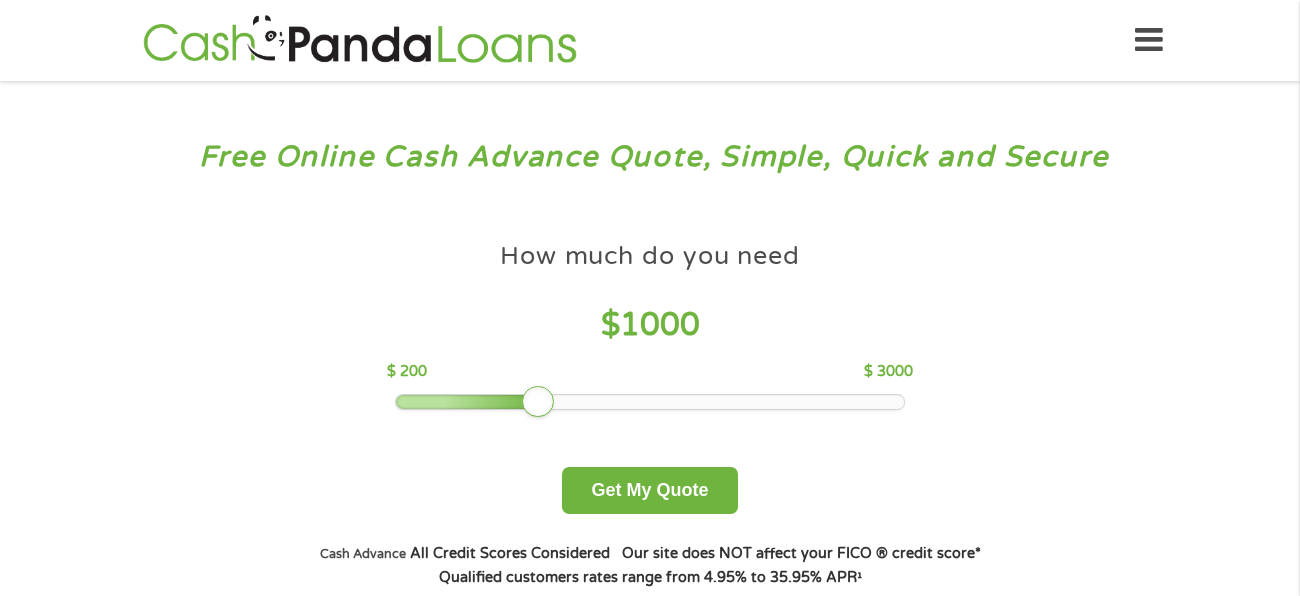 click at bounding box center [1149, 40] 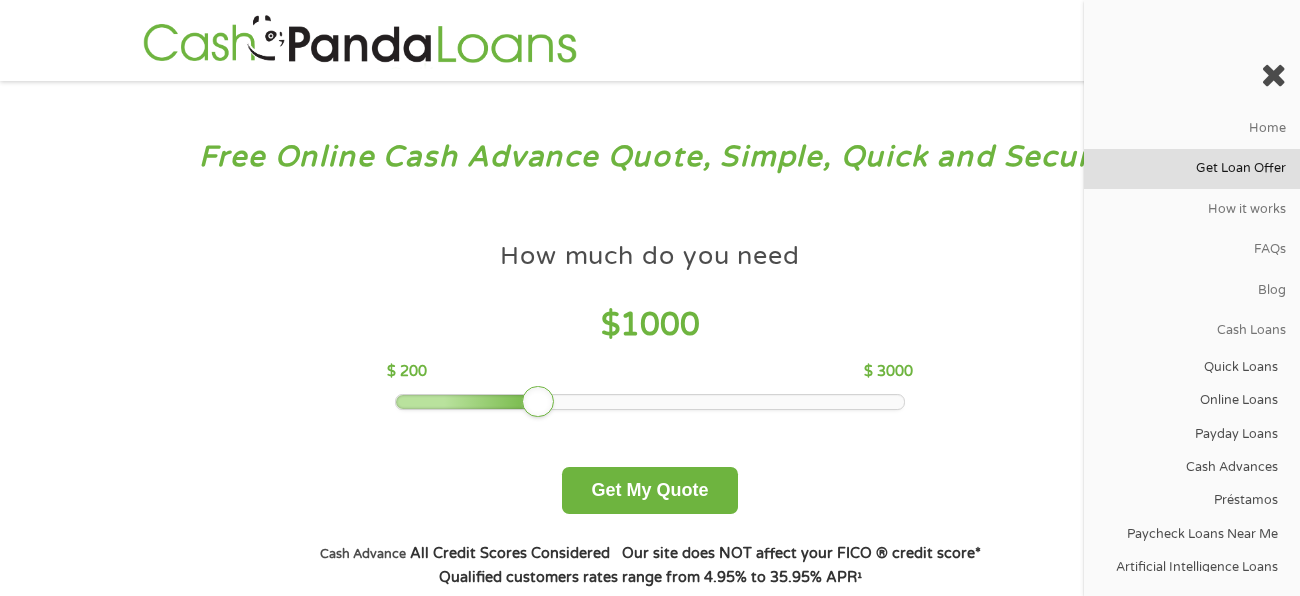 click on "Get Loan Offer" at bounding box center (1192, 169) 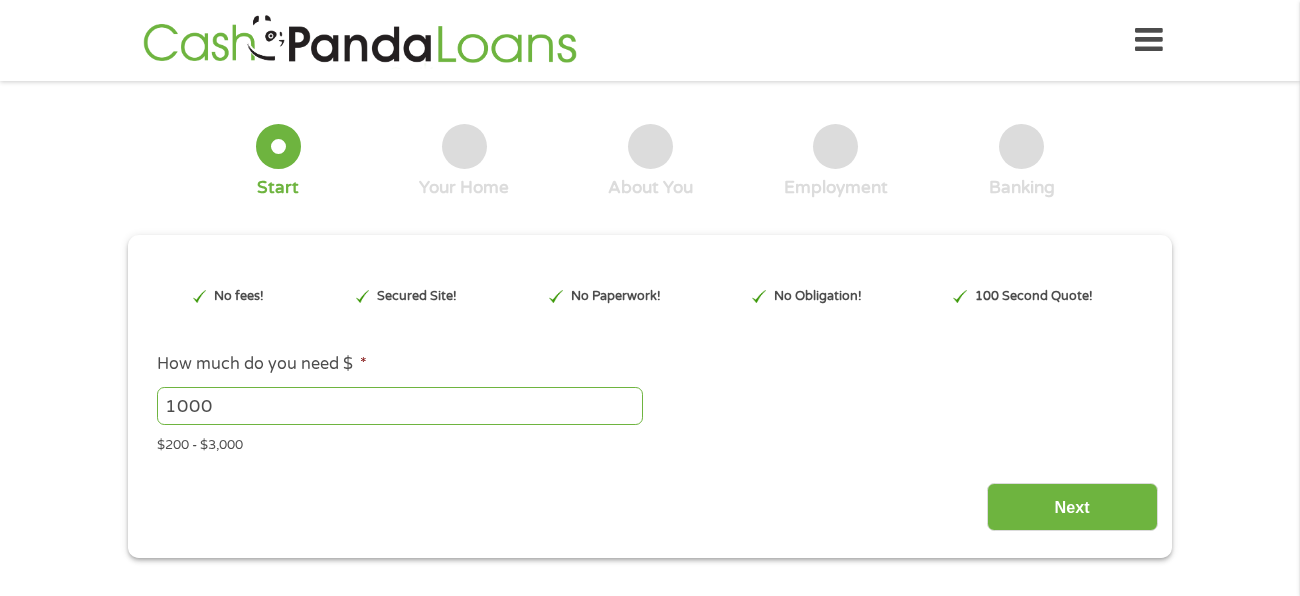 scroll, scrollTop: 0, scrollLeft: 0, axis: both 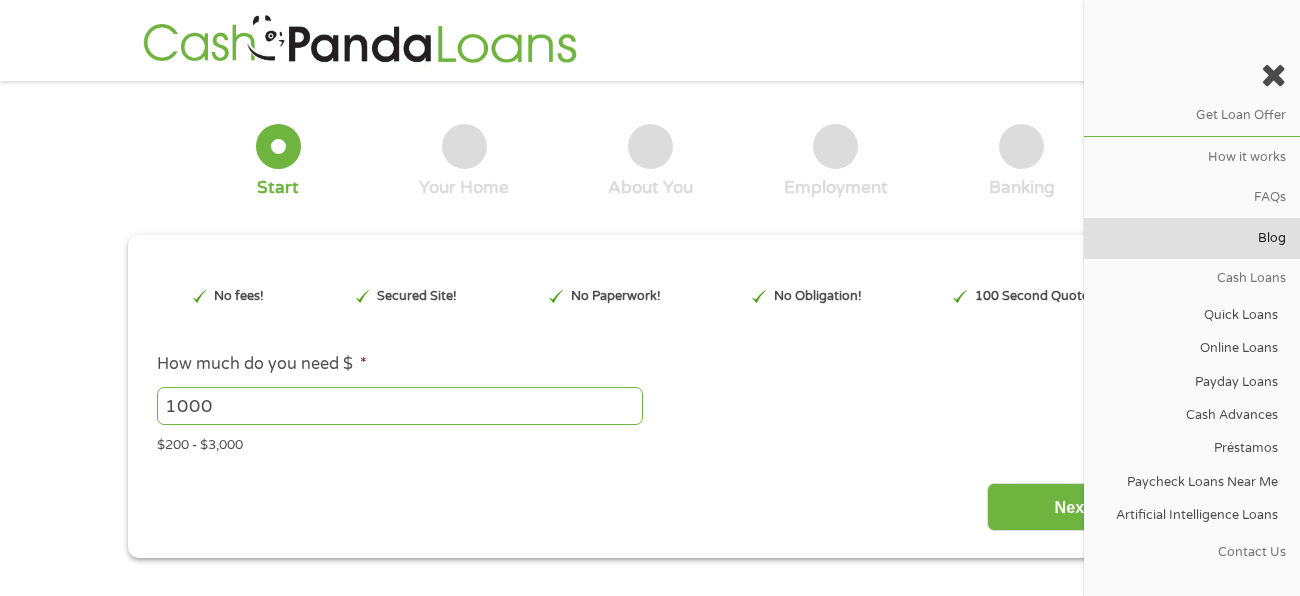 click on "Blog" at bounding box center (1192, 238) 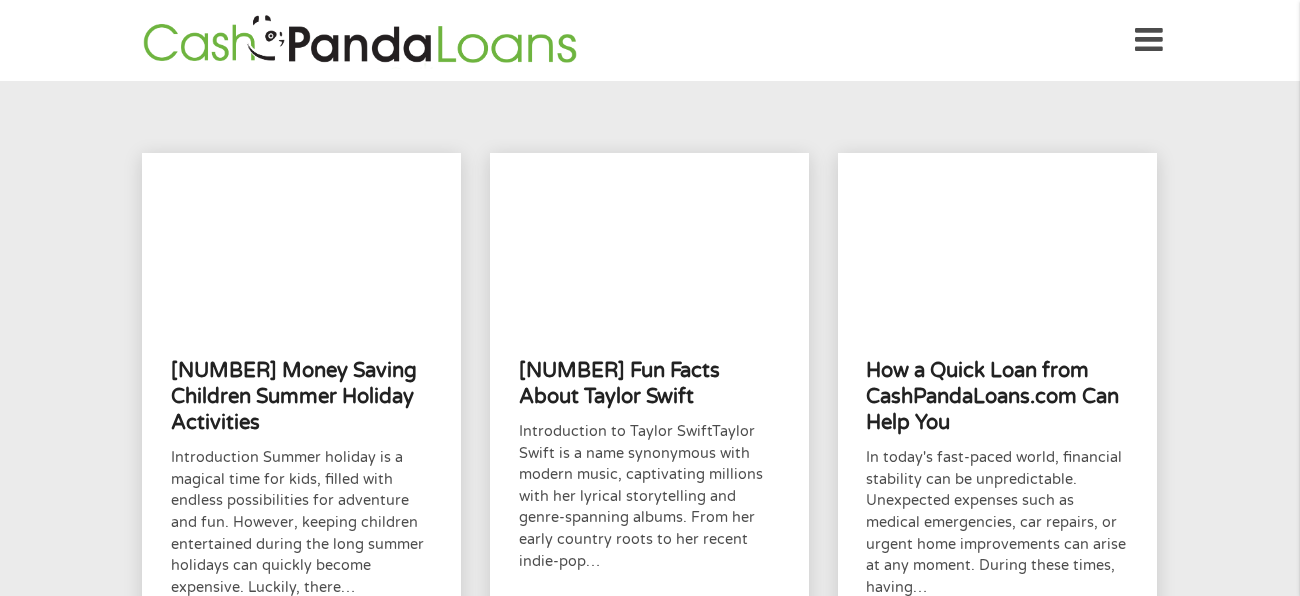 scroll, scrollTop: 0, scrollLeft: 0, axis: both 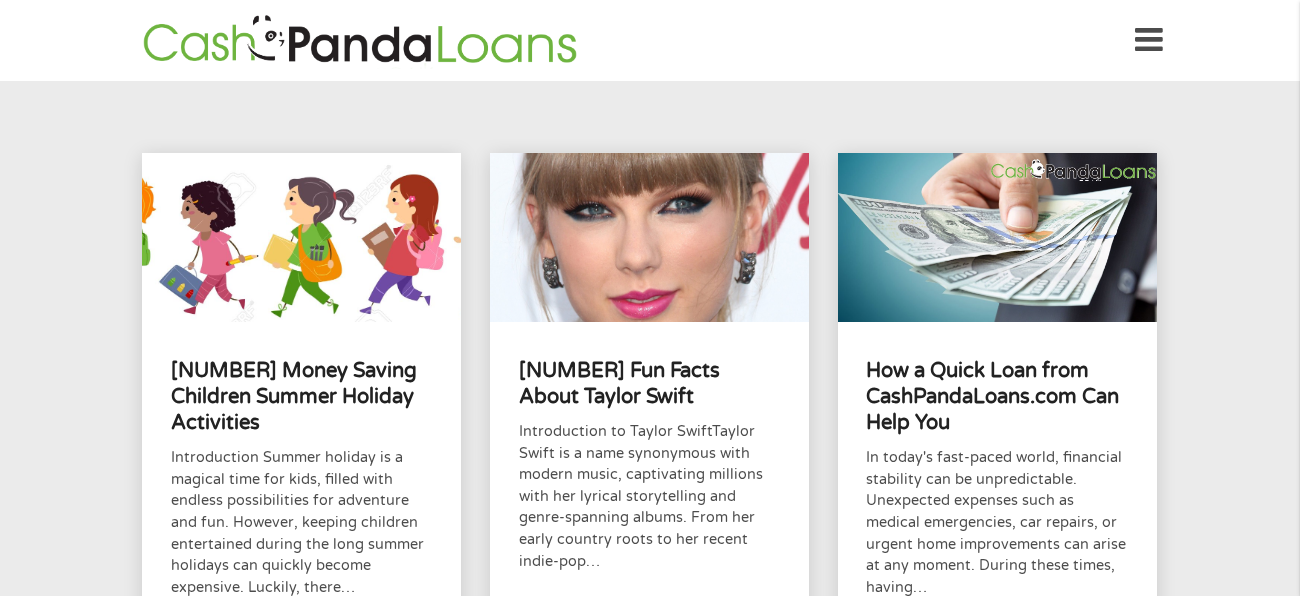 click at bounding box center [1149, 40] 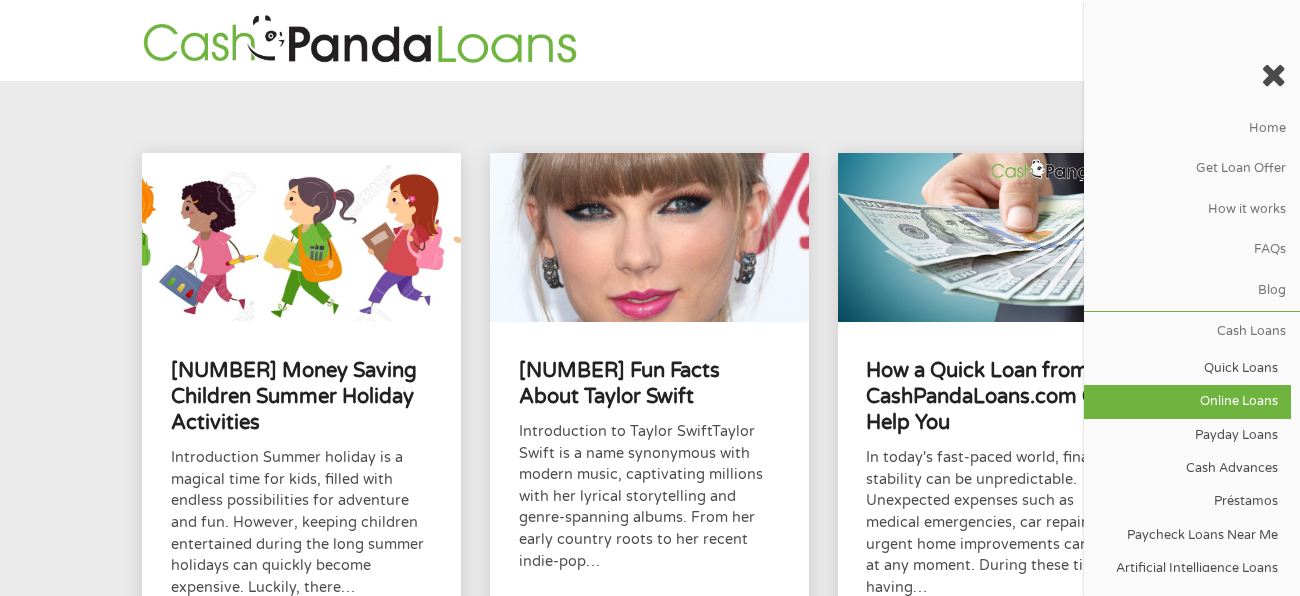 click on "Online Loans" at bounding box center [1187, 401] 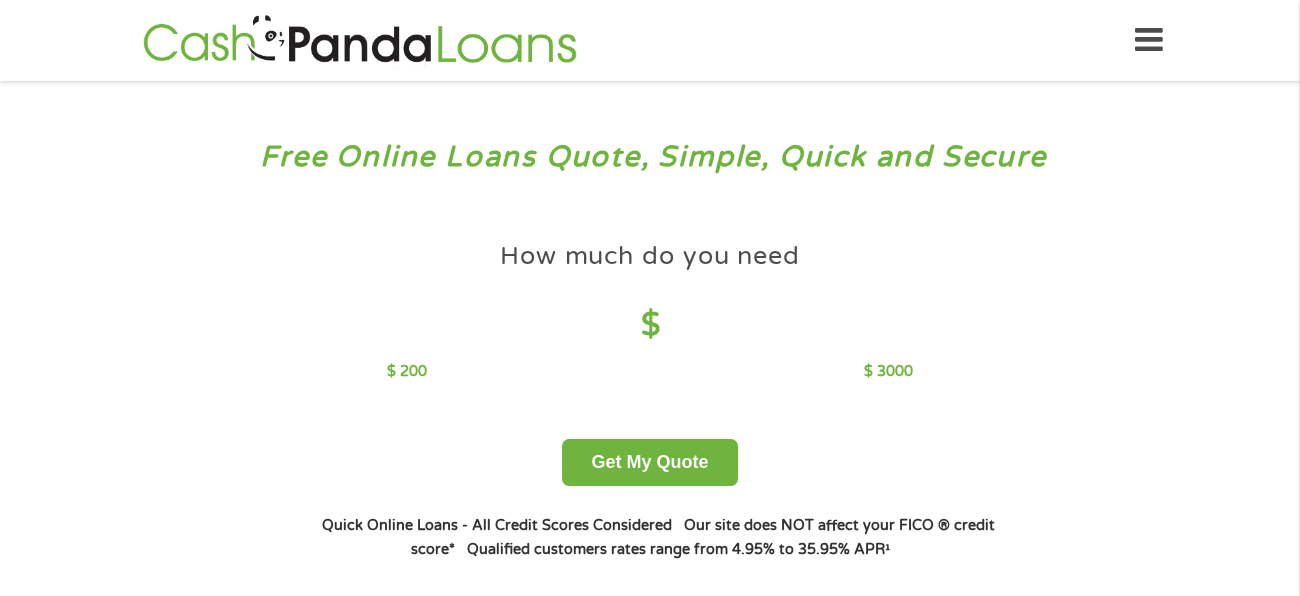 scroll, scrollTop: 0, scrollLeft: 0, axis: both 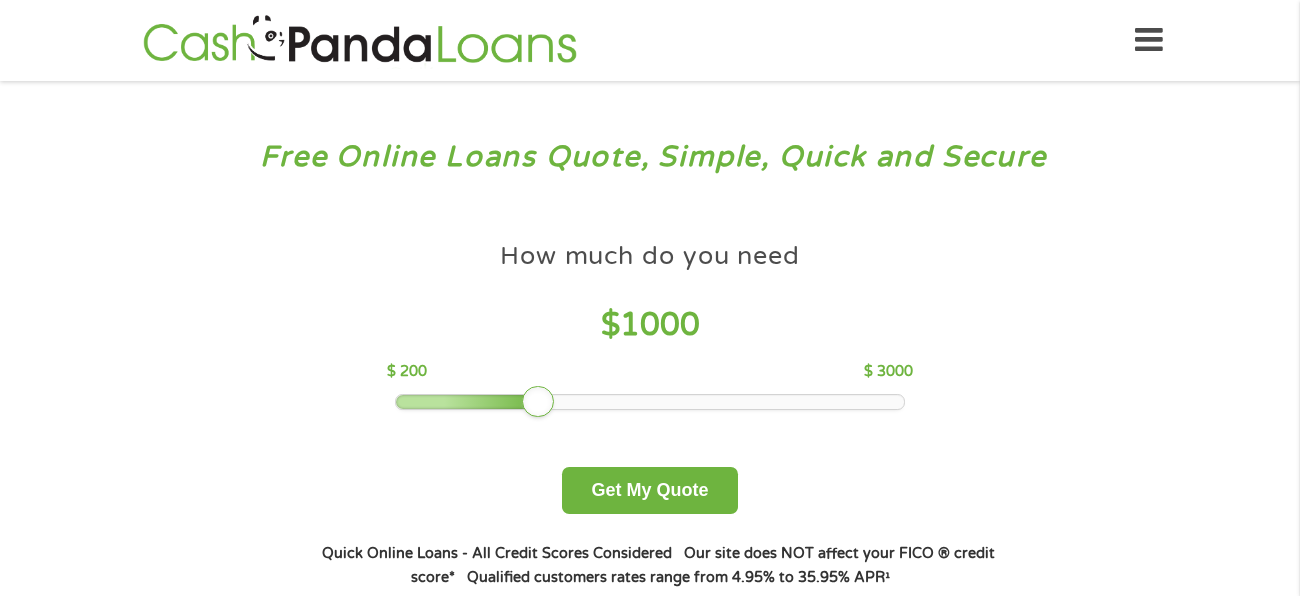 click at bounding box center (1149, 40) 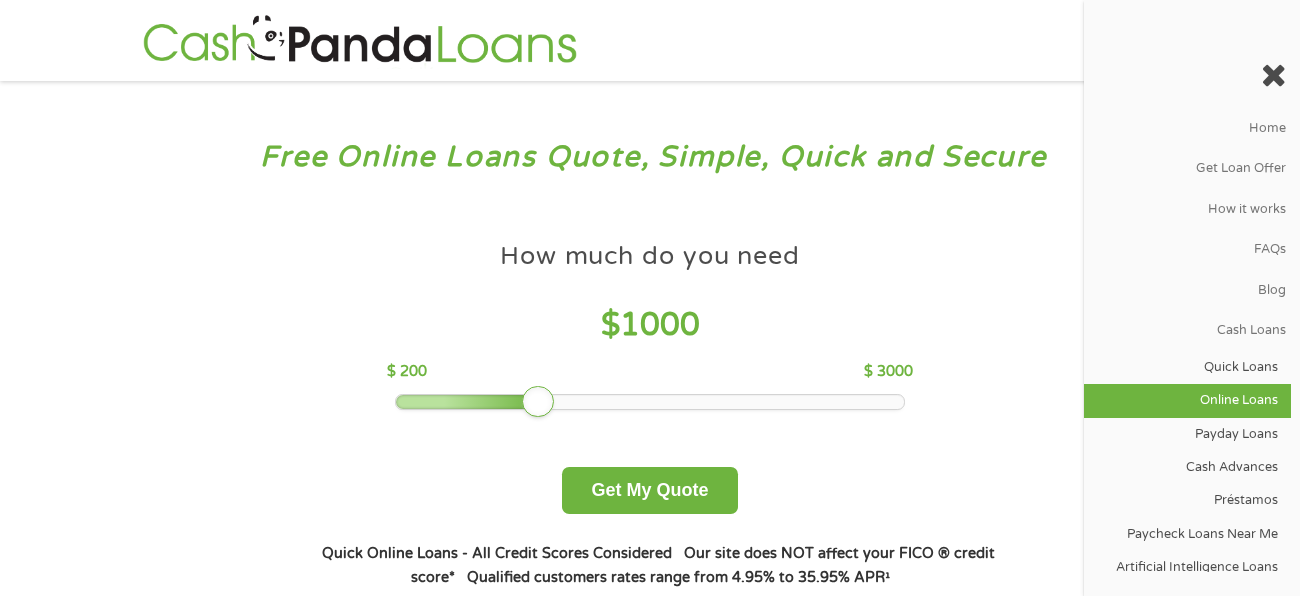 click on "Online Loans" at bounding box center [1187, 400] 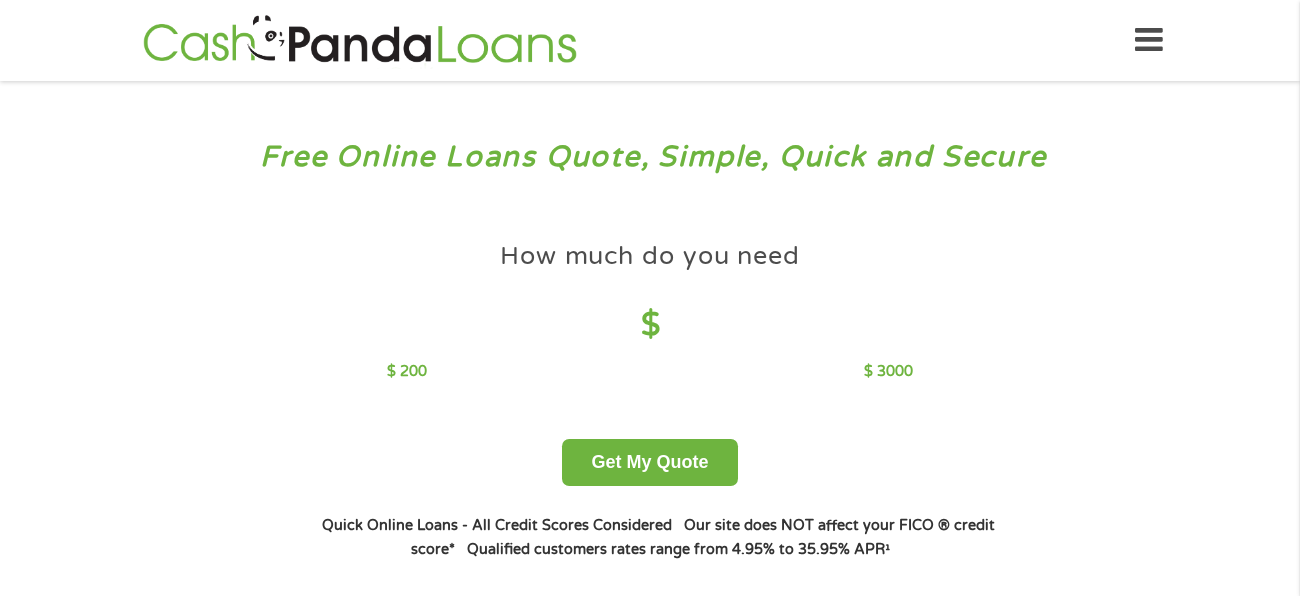 scroll, scrollTop: 0, scrollLeft: 0, axis: both 